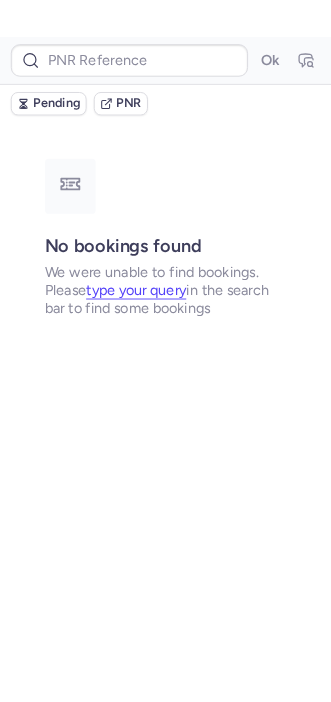 scroll, scrollTop: 0, scrollLeft: 0, axis: both 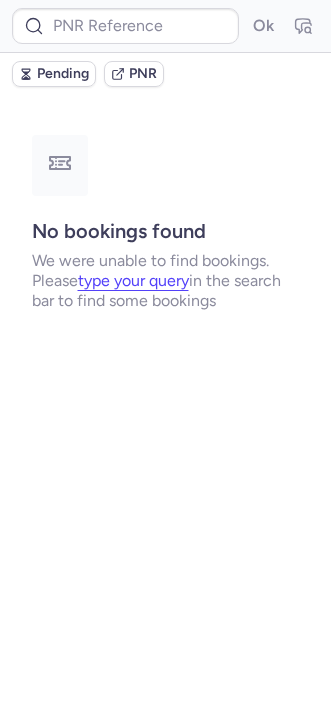 type on "[ALPHANUMERIC]" 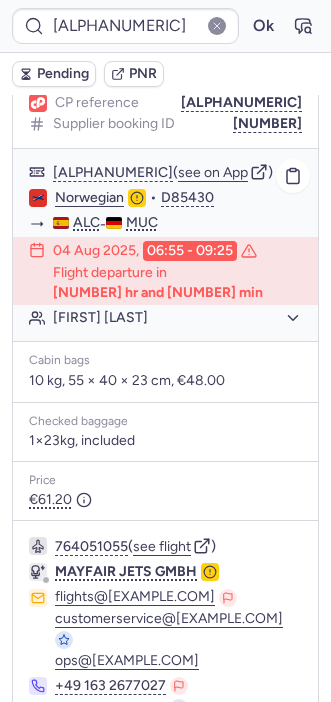 scroll, scrollTop: 343, scrollLeft: 0, axis: vertical 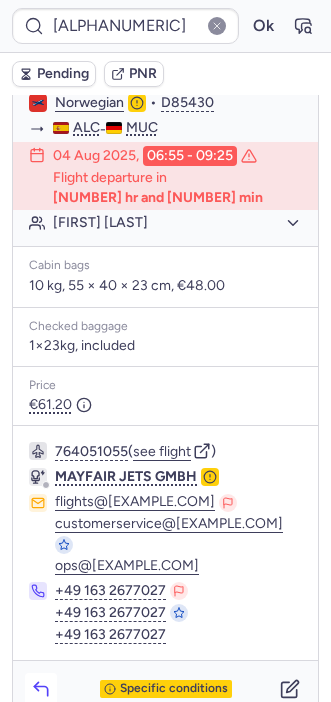 click 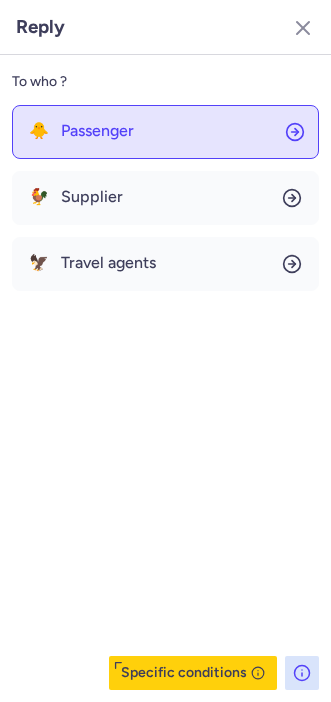 click on "Passenger" at bounding box center (97, 131) 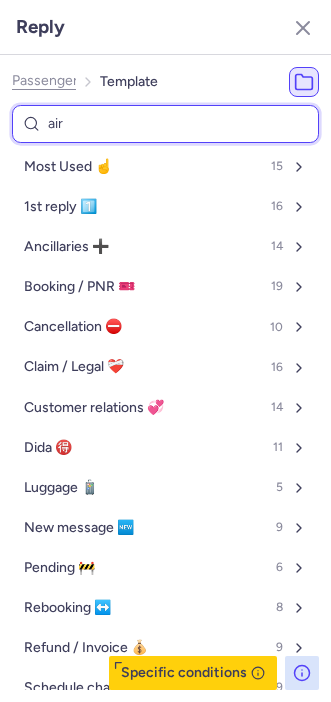 type on "airl" 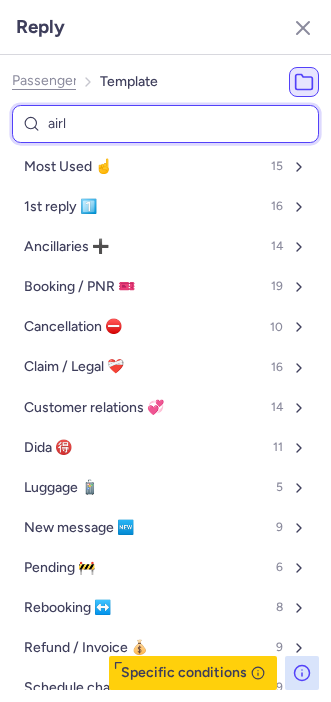 select on "en" 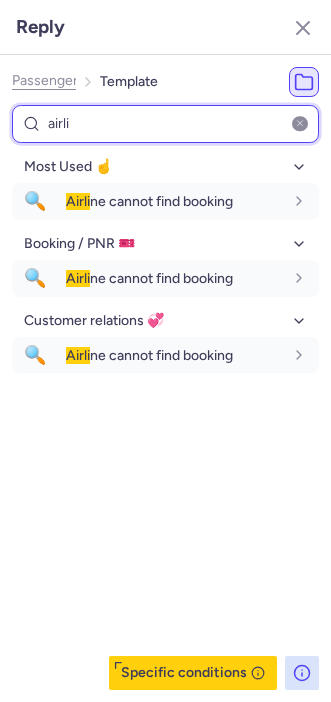 type on "airli" 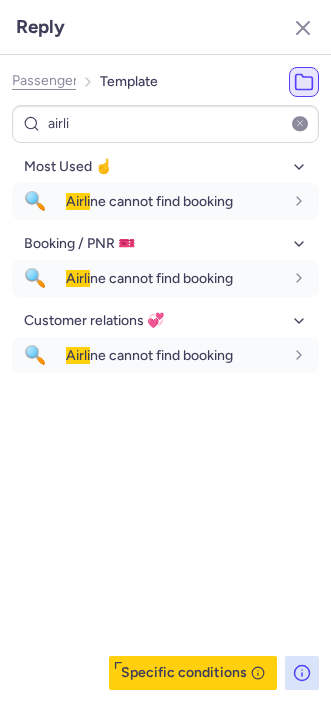 click on "Most Used ☝️ 🔍 Airli ne cannot find booking fr en de nl pt es it ru en Booking / PNR 🎫 🔍 Airli ne cannot find booking fr en de nl pt es it ru en Customer relations 💞 🔍 Airli ne cannot find booking fr en de nl pt es it ru en" at bounding box center (165, 420) 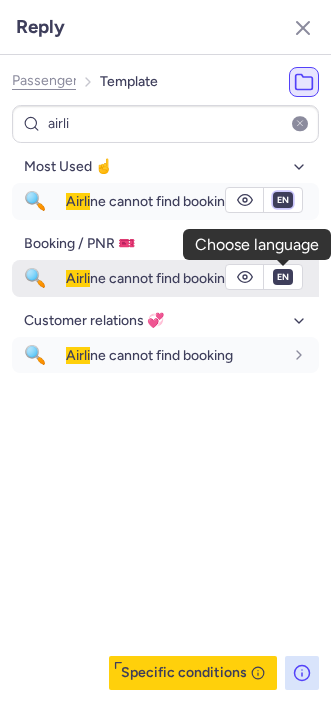 drag, startPoint x: 282, startPoint y: 198, endPoint x: 283, endPoint y: 281, distance: 83.00603 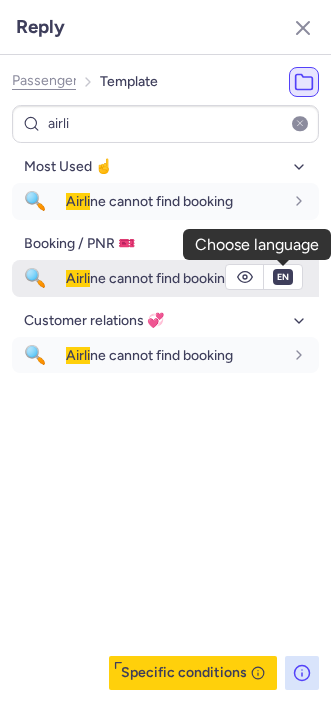 click on "fr en de nl pt es it ru" at bounding box center [283, 200] 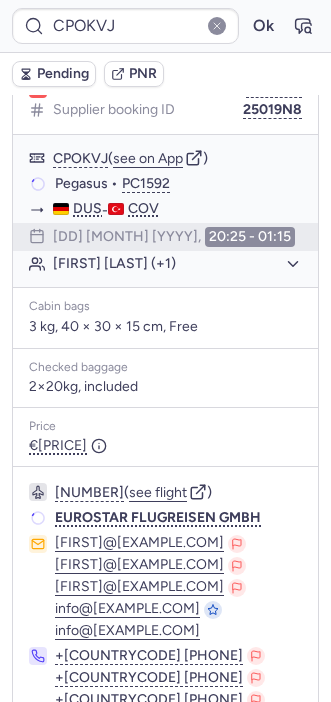 scroll, scrollTop: 258, scrollLeft: 0, axis: vertical 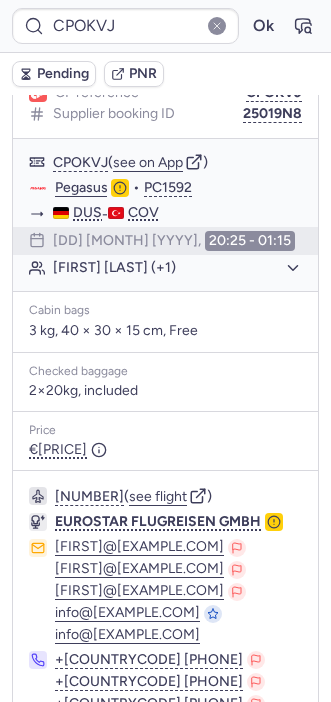 type on "CPJ8OU" 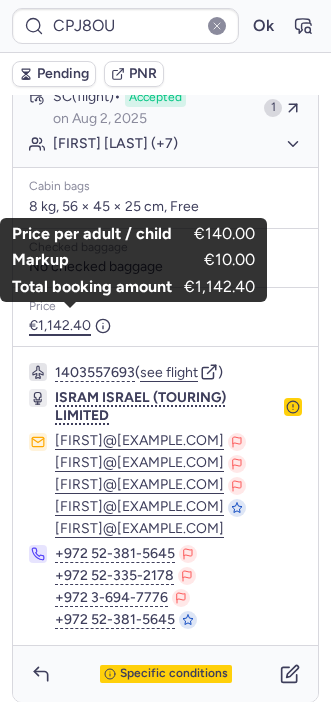scroll, scrollTop: 453, scrollLeft: 0, axis: vertical 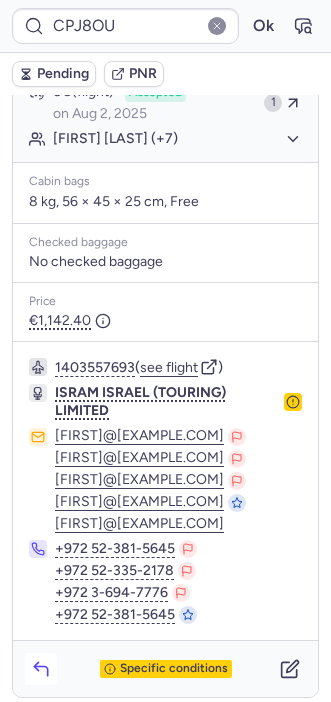 click 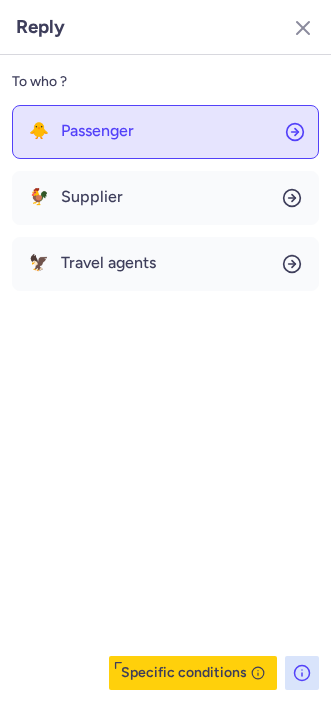 click on "🐥 Passenger" 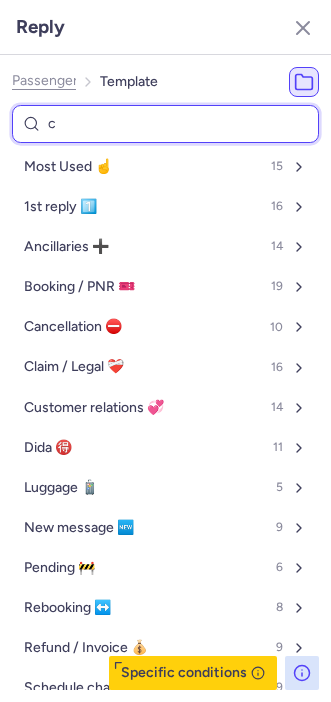 type on "ca" 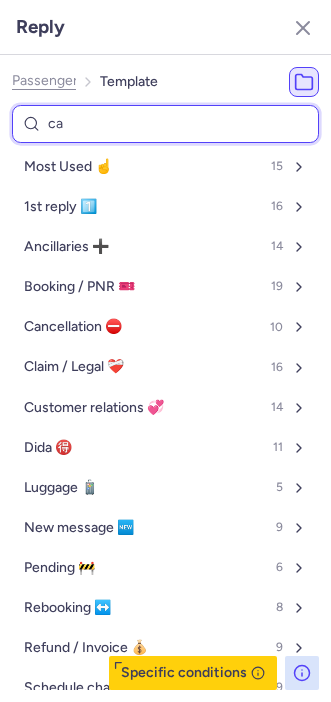 select on "en" 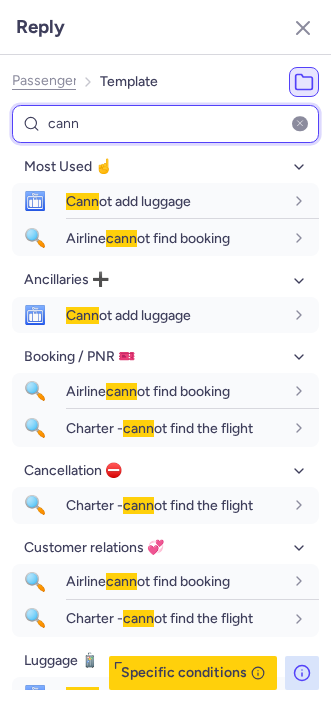 click on "cann" at bounding box center [165, 124] 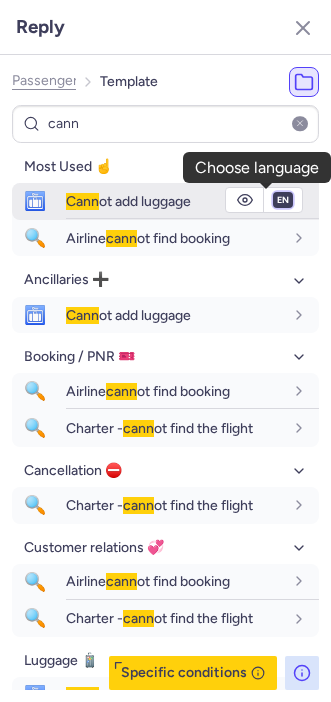 click on "fr en de nl pt es it ru" at bounding box center (283, 200) 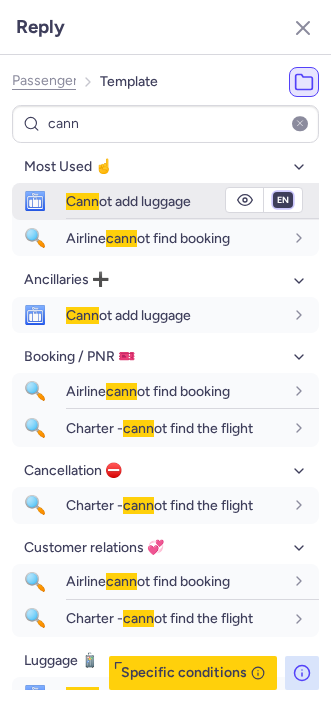 select on "fr" 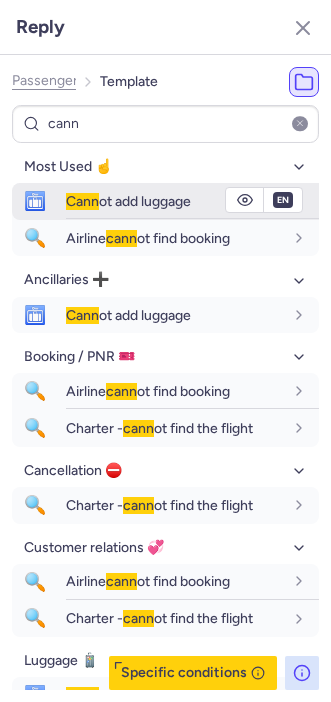 click on "fr en de nl pt es it ru" at bounding box center (283, 200) 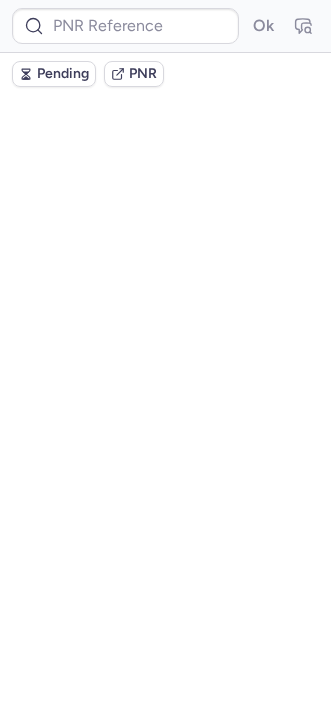 scroll, scrollTop: 0, scrollLeft: 0, axis: both 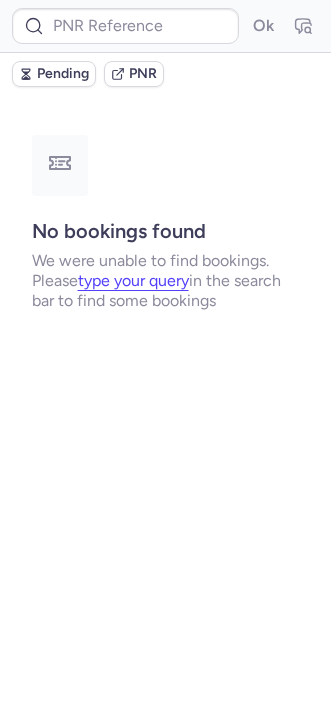 type on "[ALPHANUMERIC]" 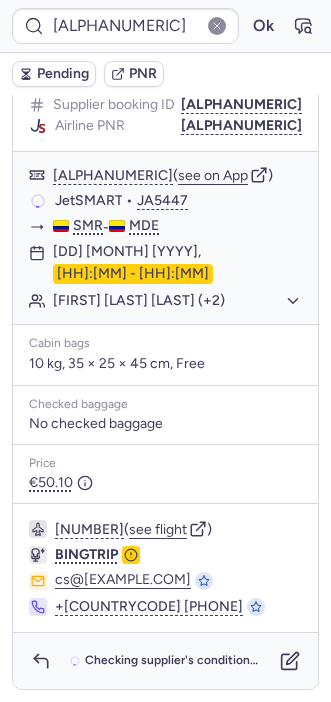 scroll, scrollTop: 290, scrollLeft: 0, axis: vertical 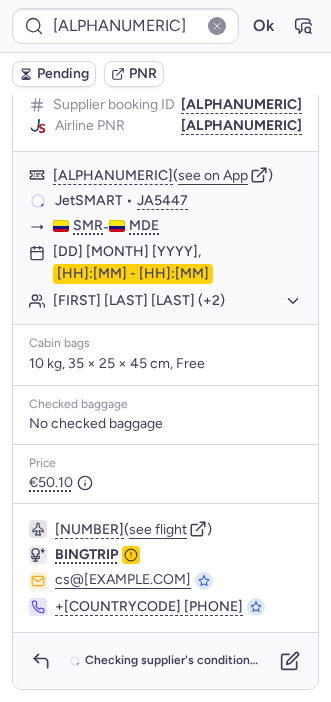 click at bounding box center (41, 661) 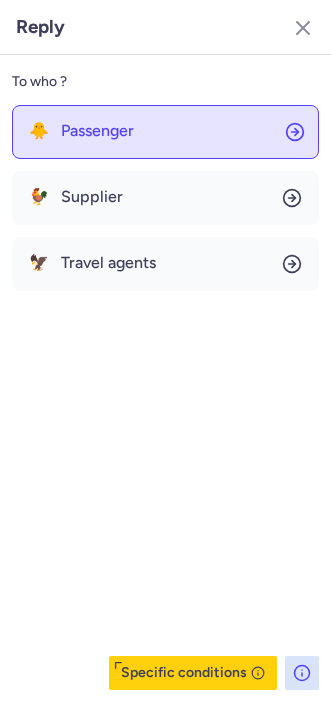 click on "🐥 Passenger" 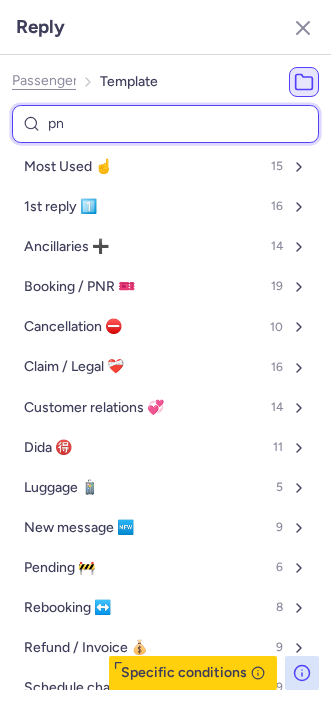 type on "pnr" 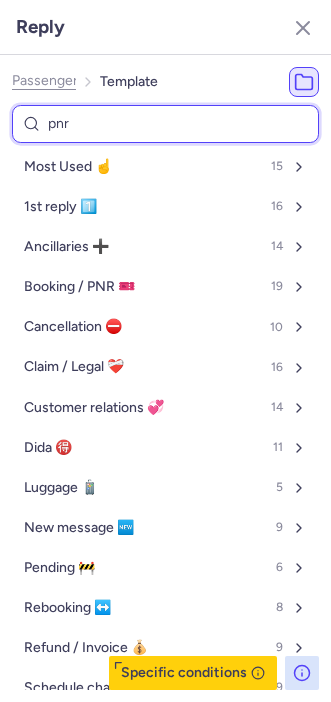 select on "en" 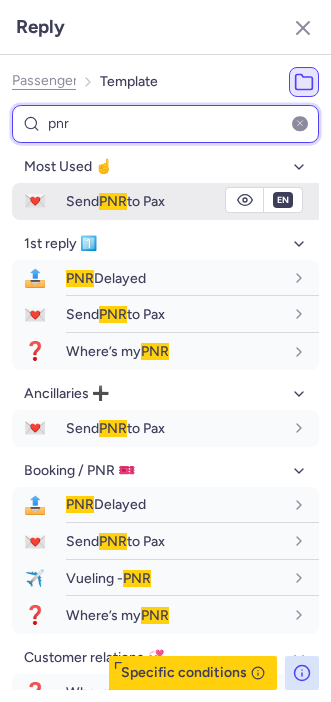 type on "pnr" 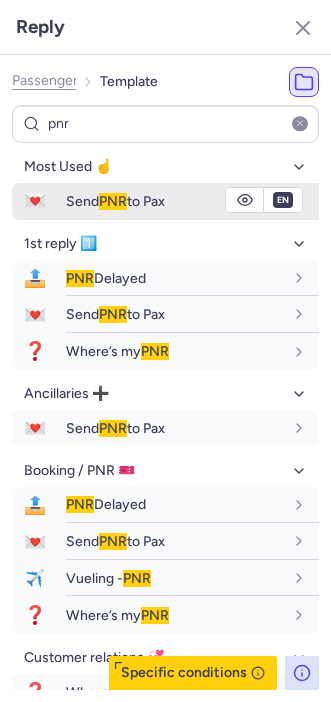 click on "Send  PNR  to Pax" at bounding box center [115, 201] 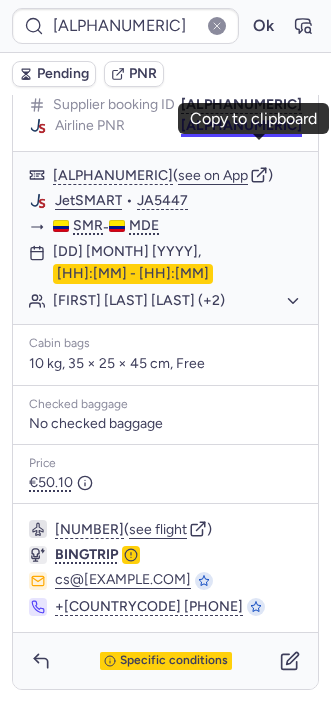 click on "[ALPHANUMERIC]" at bounding box center [241, 126] 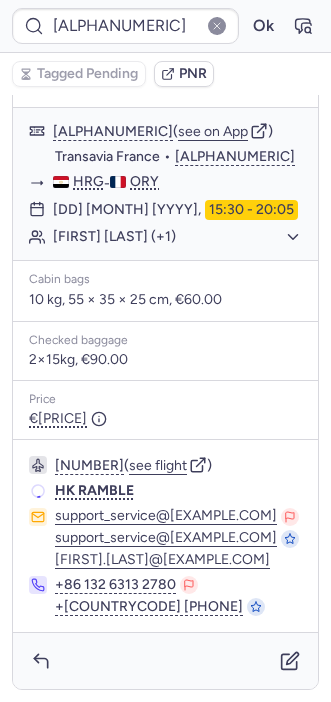 scroll, scrollTop: 290, scrollLeft: 0, axis: vertical 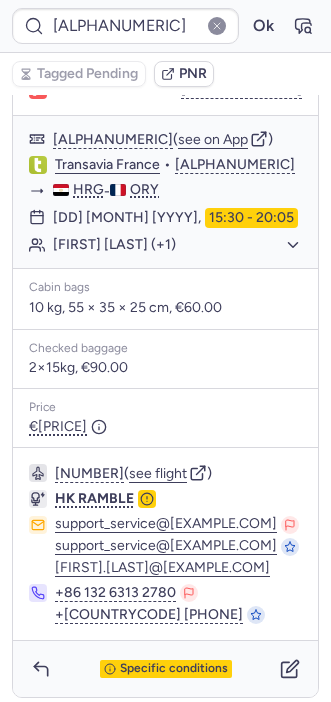 type on "[ALPHANUMERIC]" 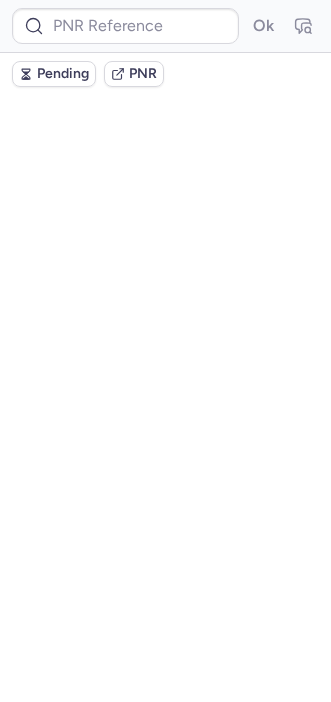 scroll, scrollTop: 0, scrollLeft: 0, axis: both 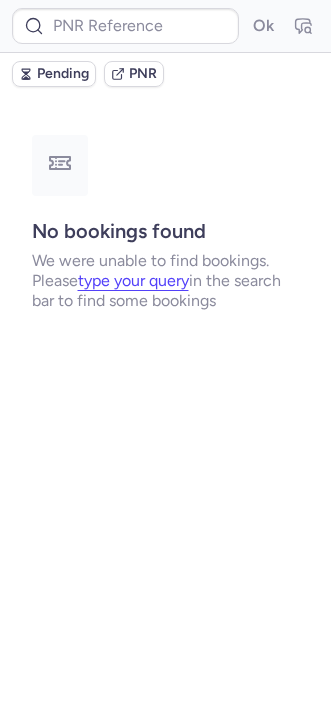 type on "CPHRIW" 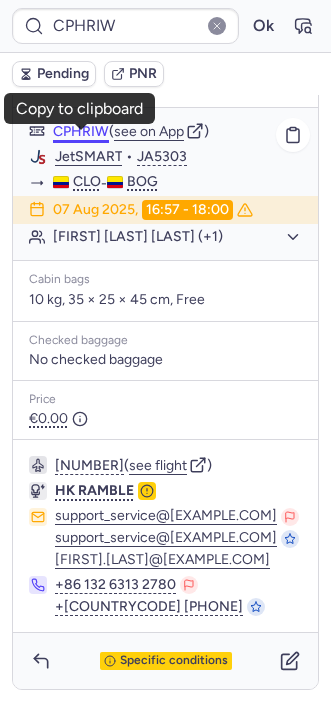 scroll, scrollTop: 388, scrollLeft: 0, axis: vertical 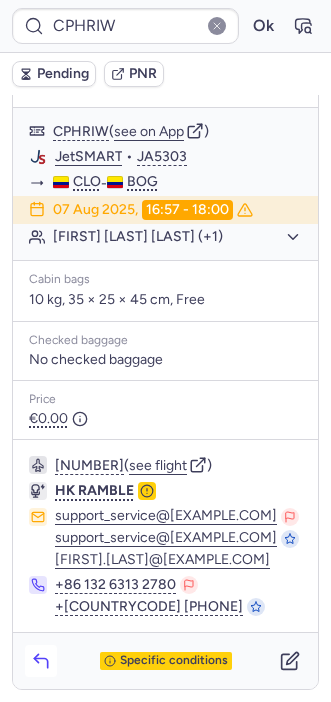 click 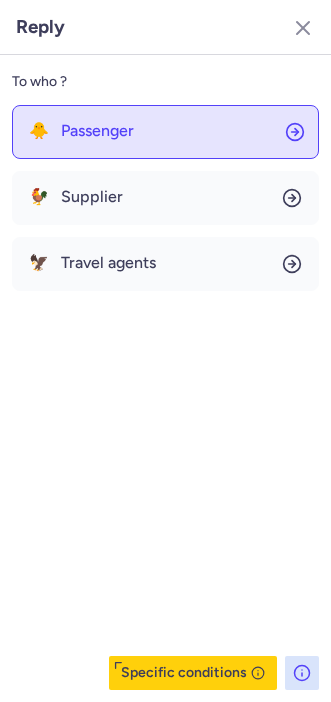 click on "🐥 Passenger" 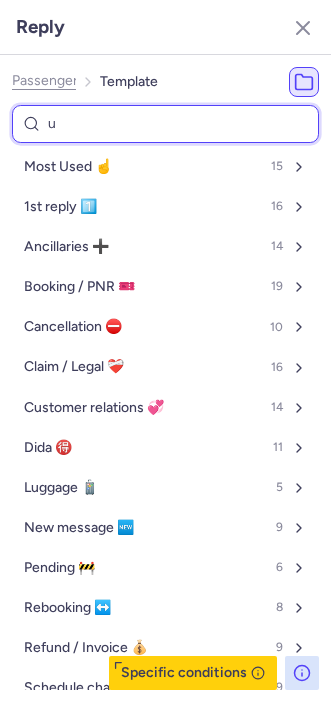 type on "un" 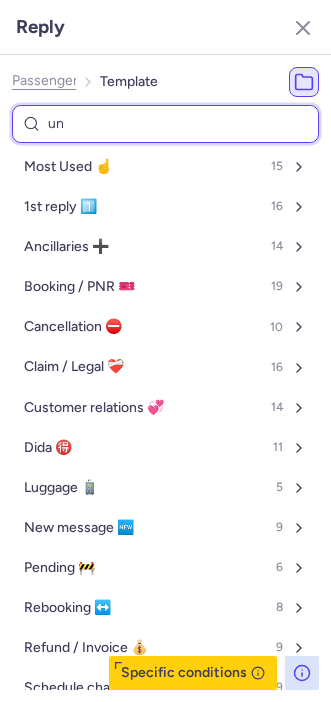 select on "en" 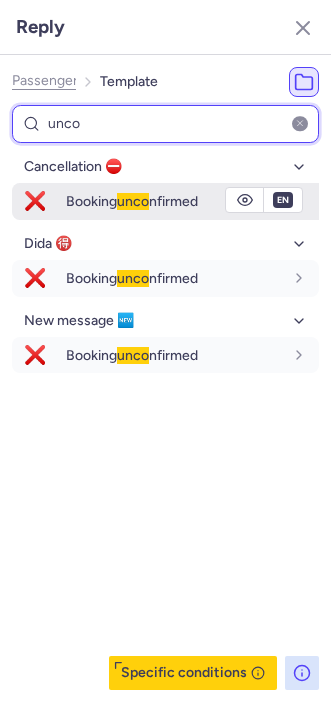 type on "unco" 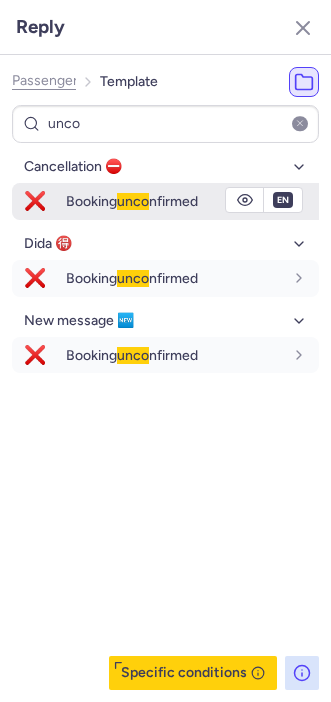 click on "Booking  unco nfirmed" at bounding box center (132, 201) 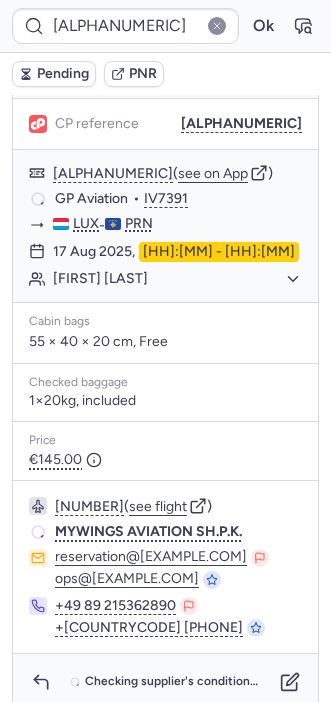 scroll, scrollTop: 388, scrollLeft: 0, axis: vertical 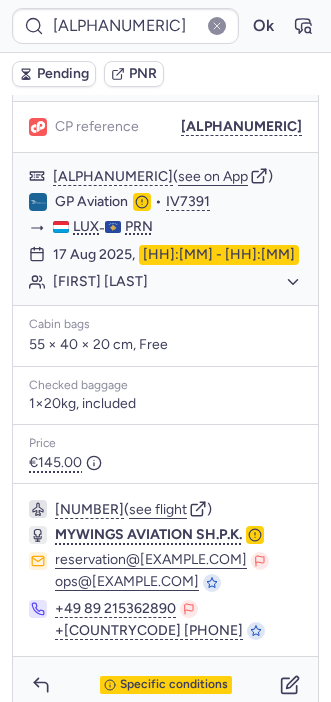 type on "CP6QYV" 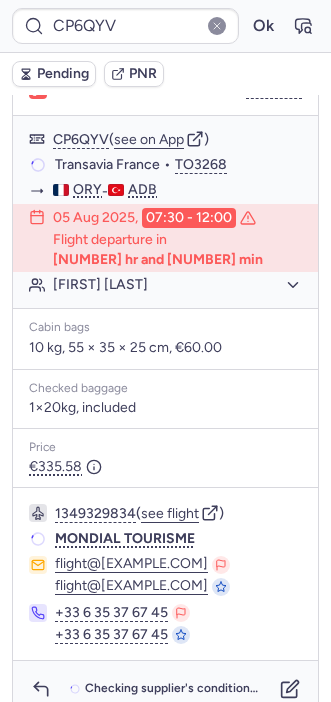 scroll, scrollTop: 256, scrollLeft: 0, axis: vertical 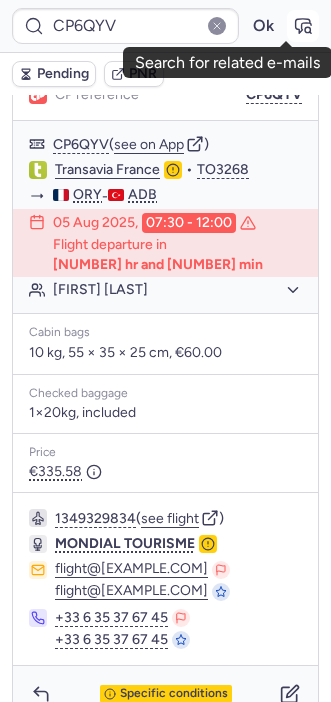 click 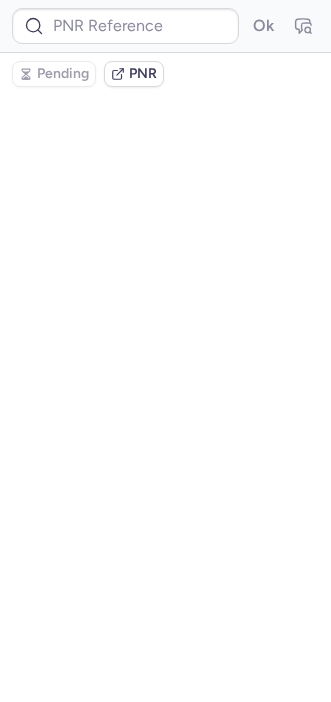 type on "CP6QYV" 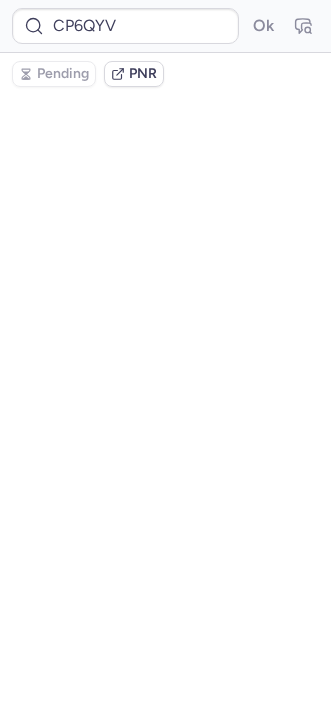 scroll, scrollTop: 0, scrollLeft: 0, axis: both 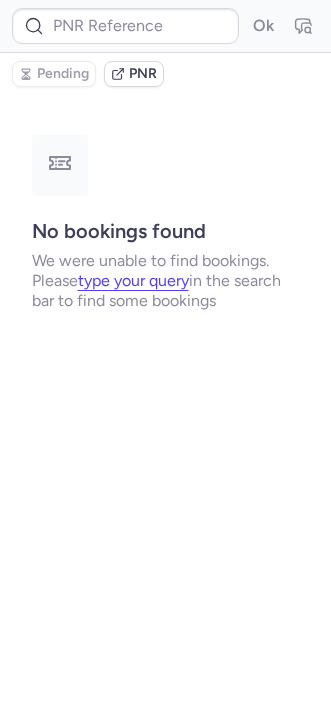 type on "CP6QYV" 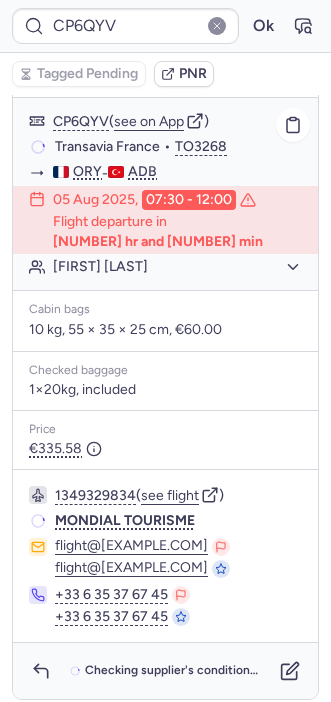 scroll, scrollTop: 280, scrollLeft: 0, axis: vertical 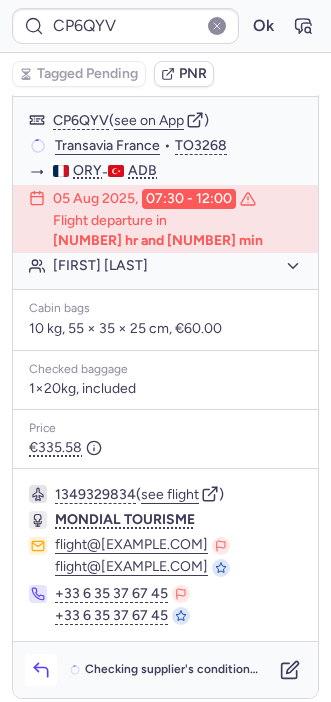 click 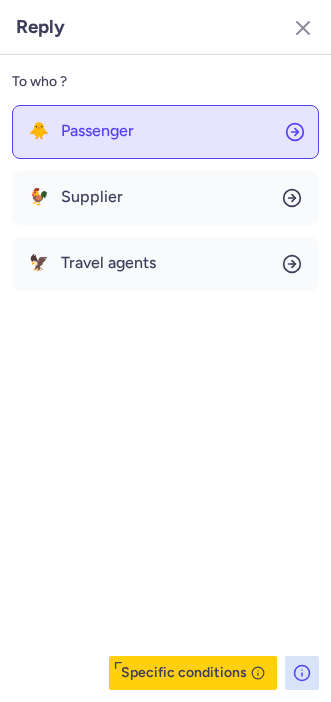 click on "🐥 Passenger" 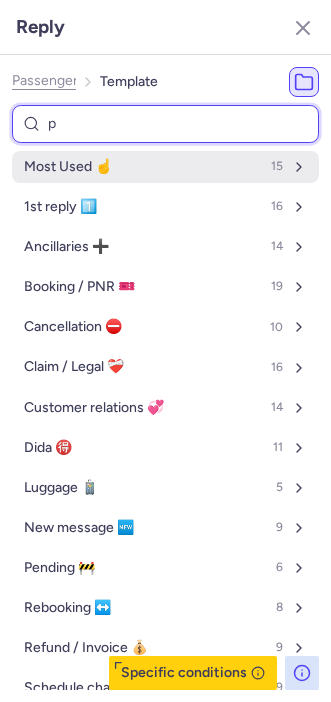 type on "pn" 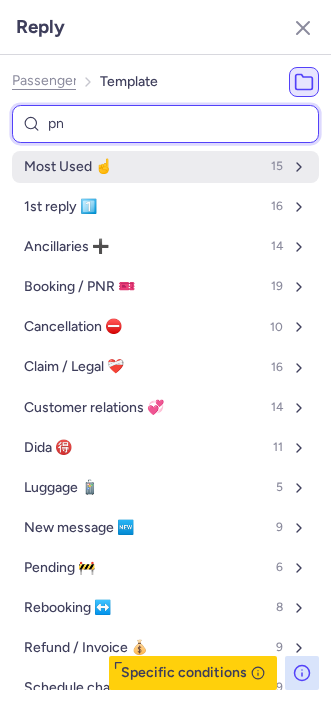 select on "en" 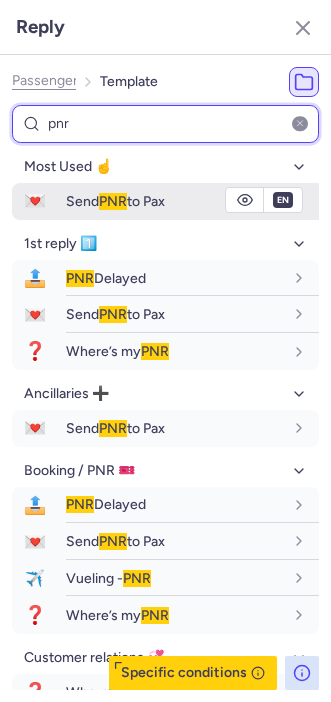 type on "pnr" 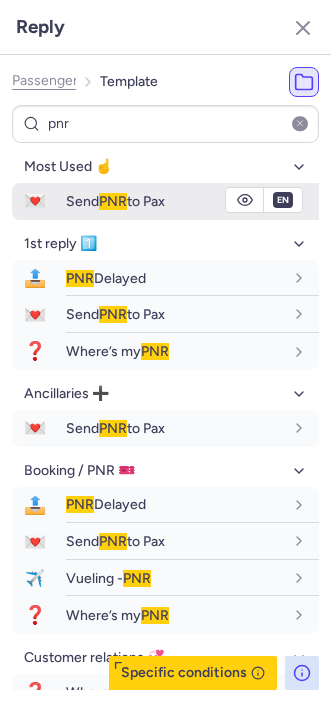 click on "💌" at bounding box center (35, 201) 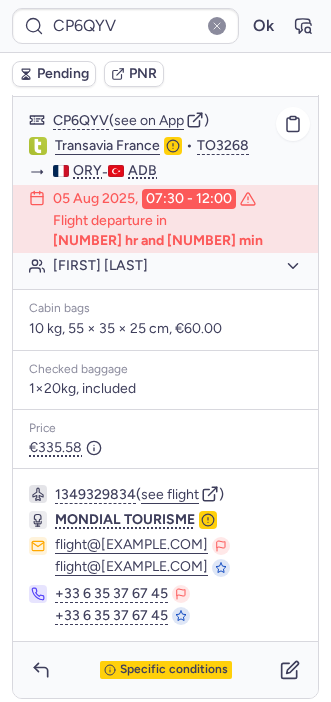 type on "CPB9JD" 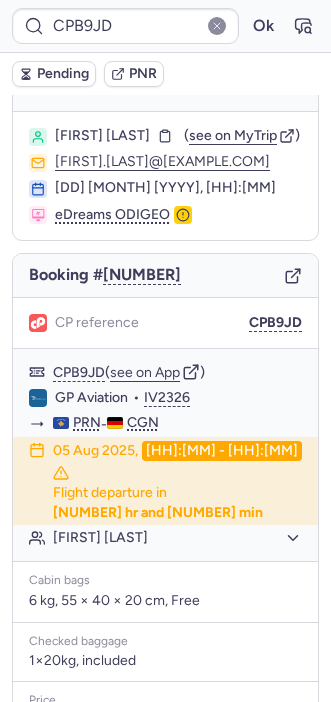 scroll, scrollTop: 258, scrollLeft: 0, axis: vertical 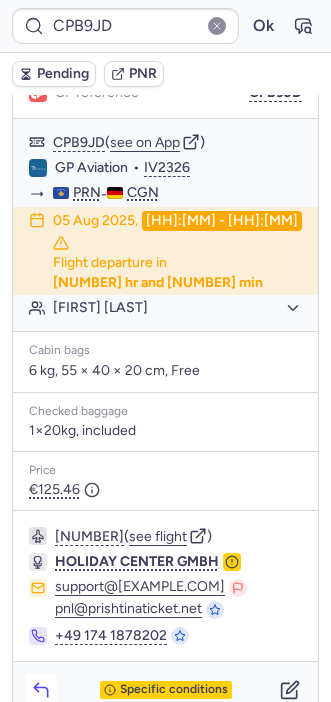 click 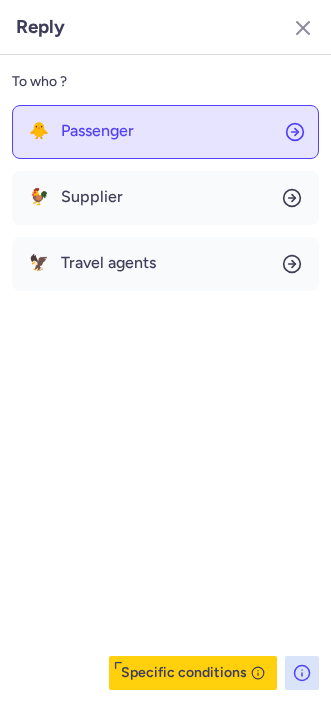 click on "Passenger" at bounding box center [97, 131] 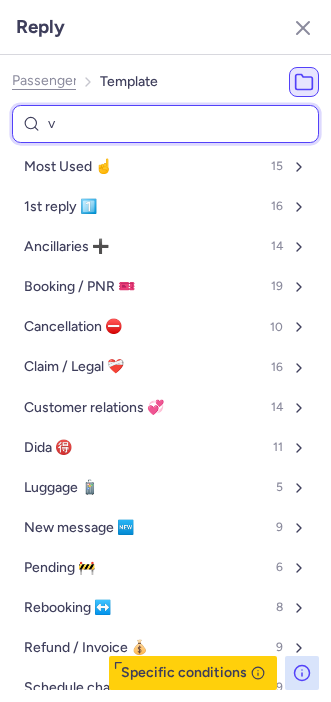 type on "vo" 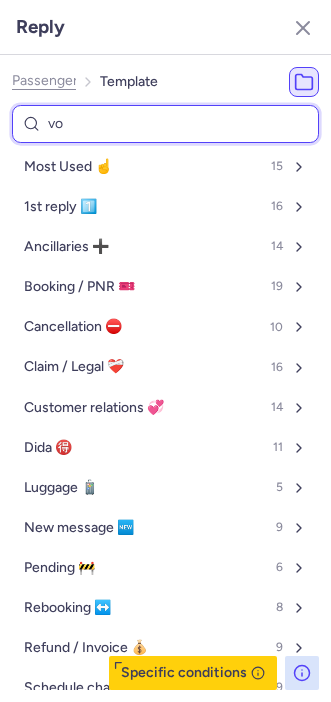 select on "en" 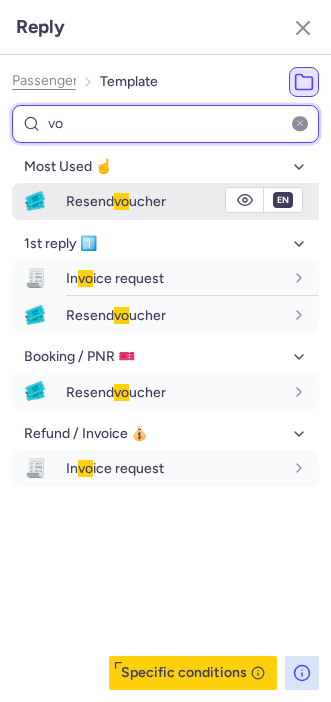 type on "vo" 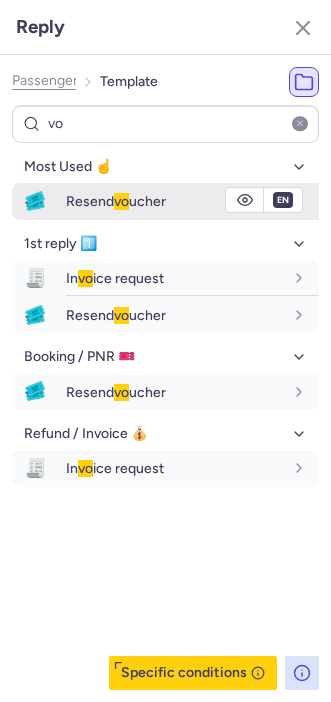 click on "Resend  vo ucher" at bounding box center (192, 201) 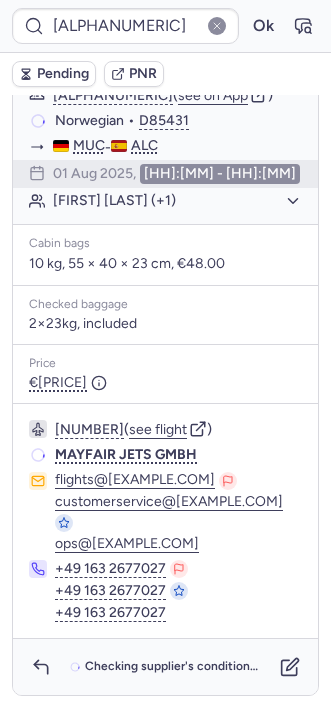 scroll, scrollTop: 322, scrollLeft: 0, axis: vertical 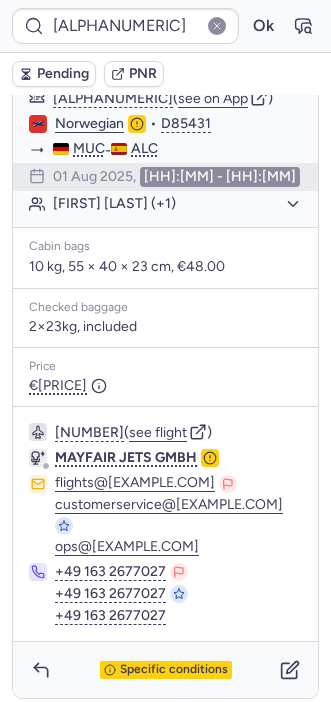 type on "CPJ8OU" 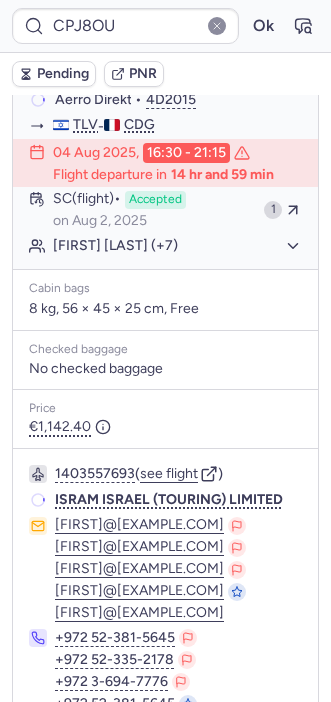 scroll, scrollTop: 322, scrollLeft: 0, axis: vertical 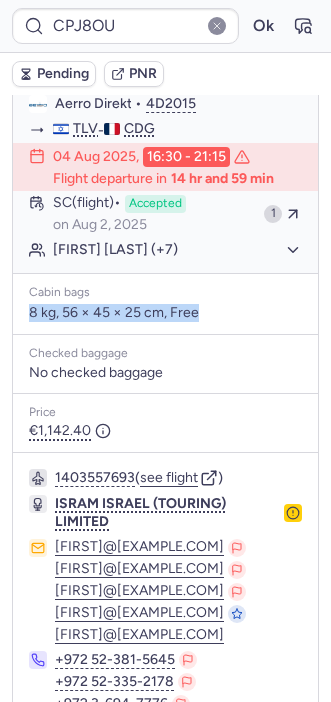 drag, startPoint x: 211, startPoint y: 327, endPoint x: 26, endPoint y: 324, distance: 185.02432 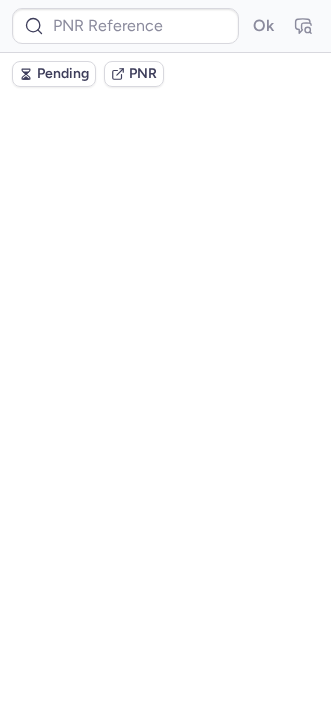 scroll, scrollTop: 0, scrollLeft: 0, axis: both 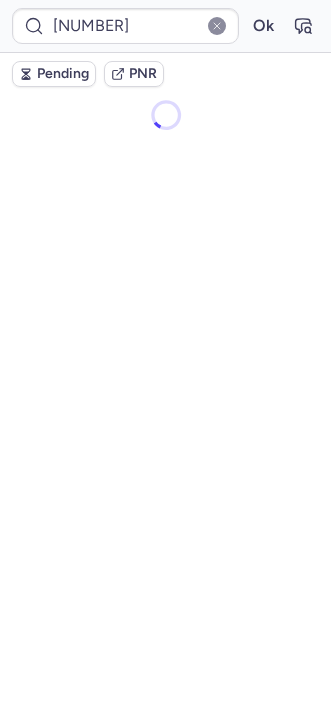 type on "[ALPHANUMERIC]" 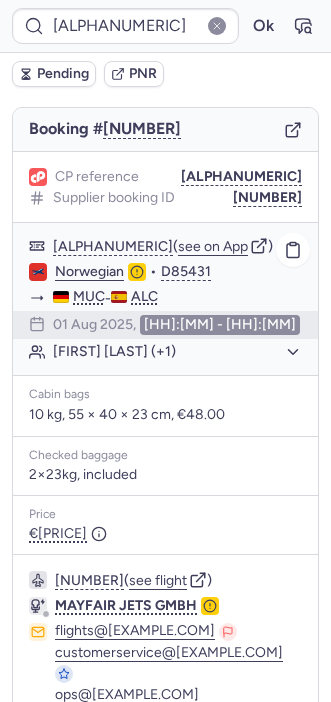 scroll, scrollTop: 322, scrollLeft: 0, axis: vertical 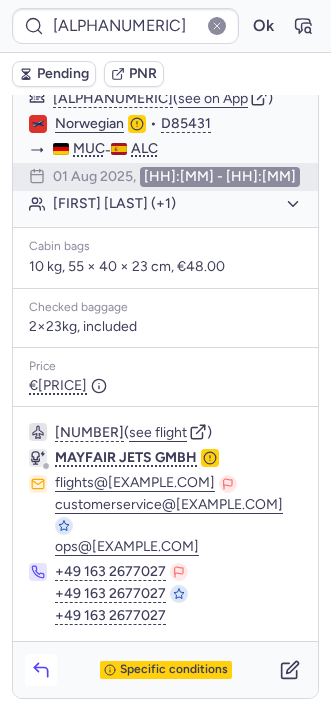 click 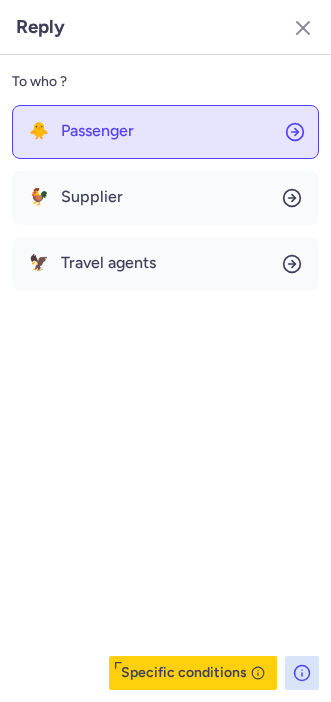 click on "🐥 Passenger" 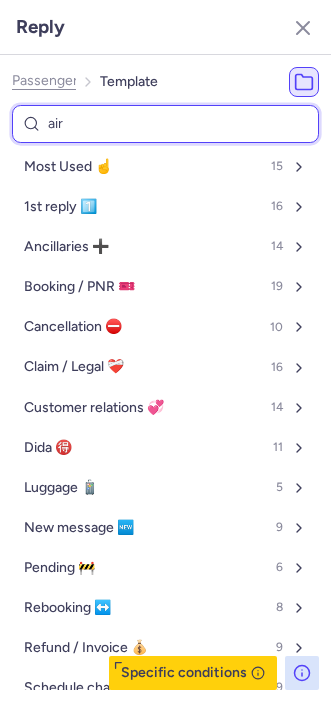 type on "airl" 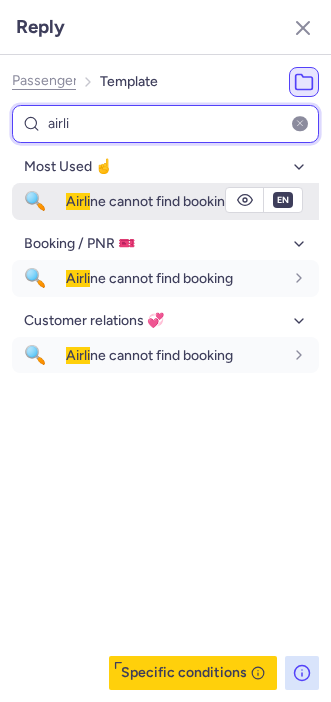 type on "airli" 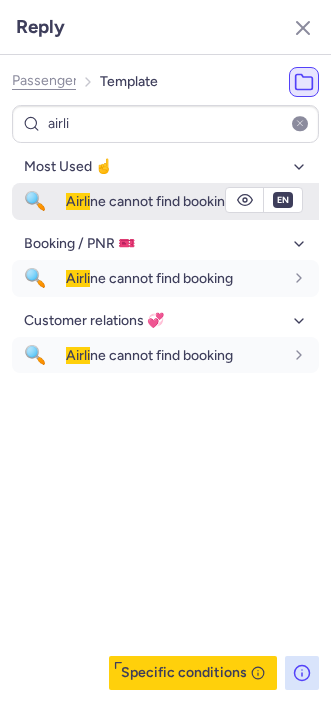 click on "Airli ne cannot find booking" at bounding box center [192, 201] 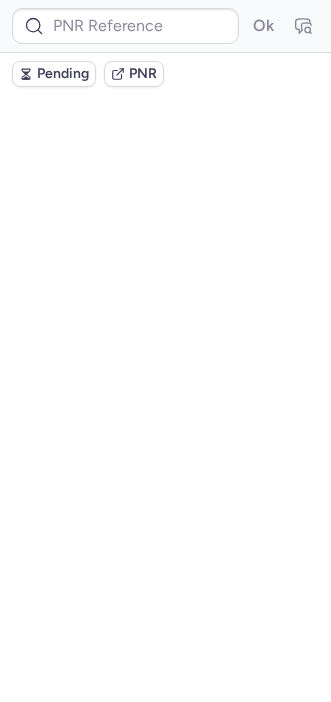 scroll, scrollTop: 0, scrollLeft: 0, axis: both 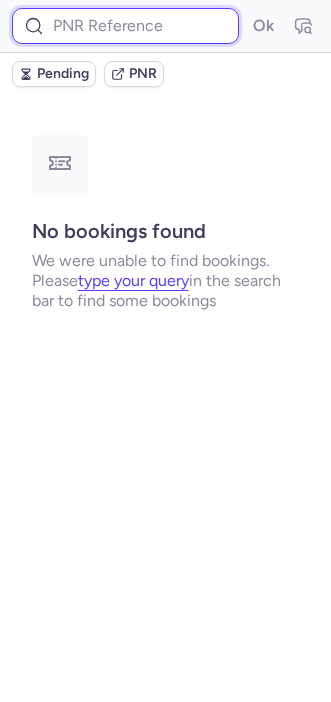 paste on "001PTT" 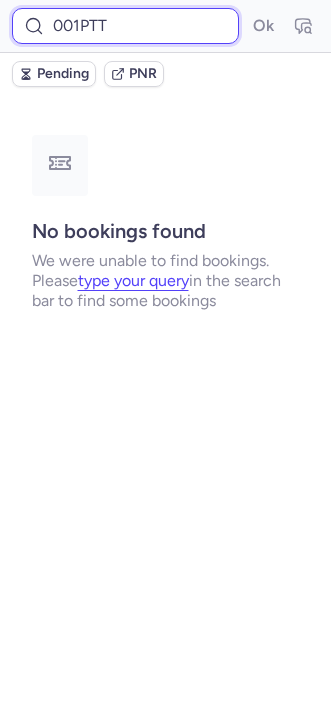 click on "001PTT" at bounding box center [125, 26] 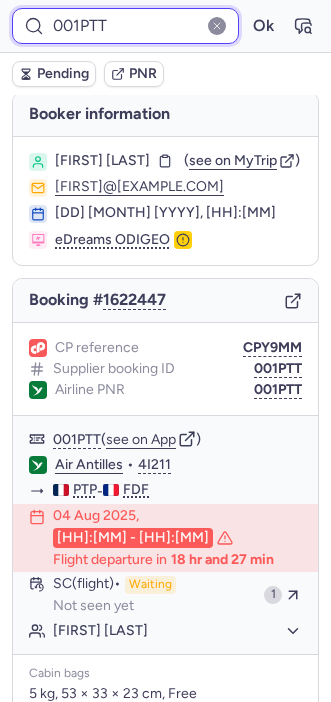 scroll, scrollTop: 0, scrollLeft: 0, axis: both 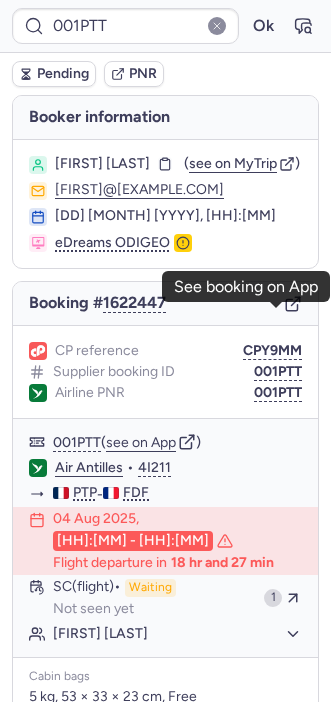 click 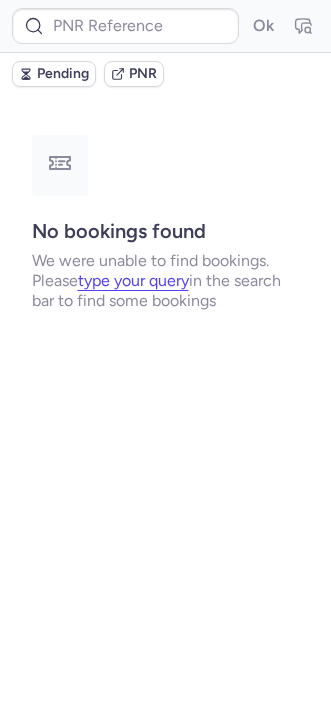 type on "[ALPHANUMERIC]" 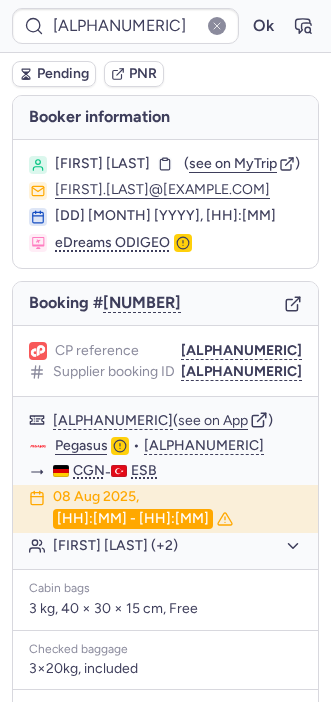 scroll, scrollTop: 410, scrollLeft: 0, axis: vertical 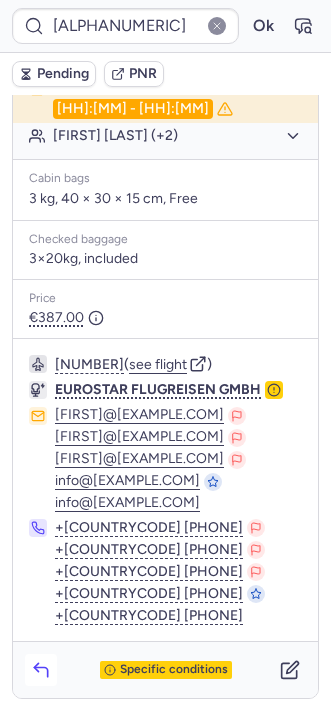 click at bounding box center [41, 670] 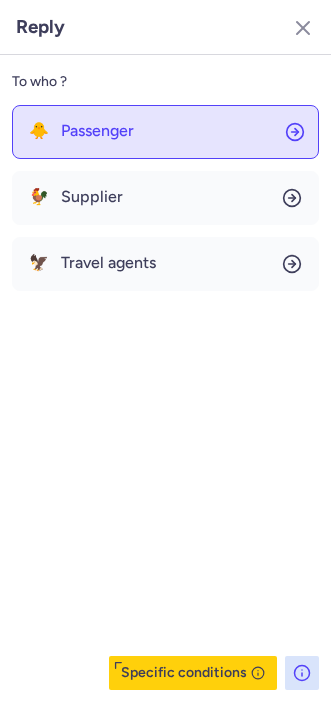 click on "🐥 Passenger" 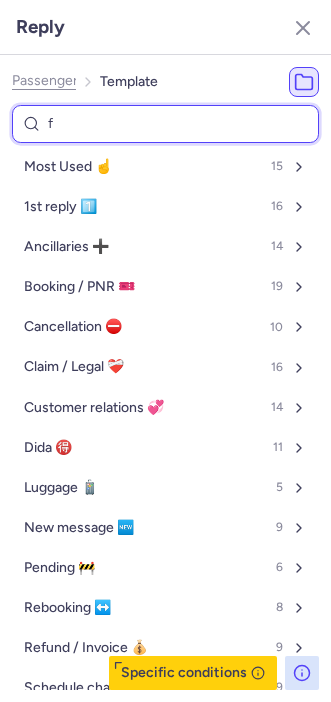 type on "fo" 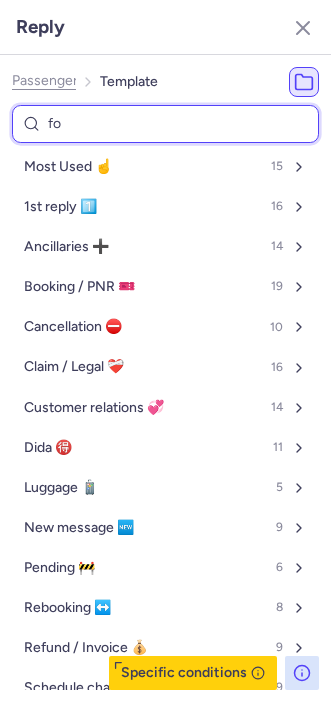 select on "de" 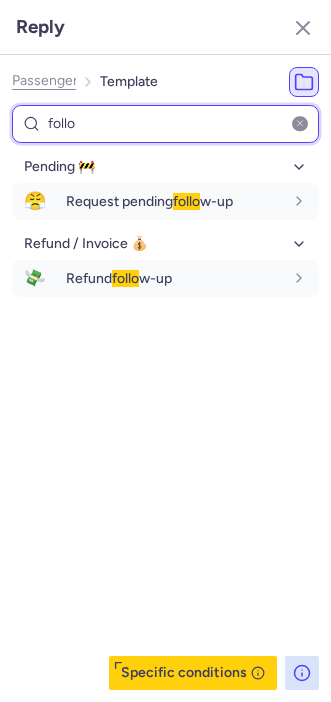 type on "follo" 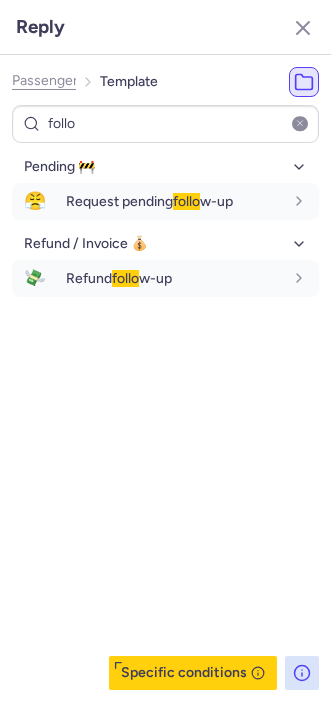 click on "Pending 🚧 😤 Request pending   follo w-up fr en de nl pt es it ru de Refund / Invoice 💰 💸 Refund  follo w-up fr en de nl pt es it ru de" at bounding box center (165, 420) 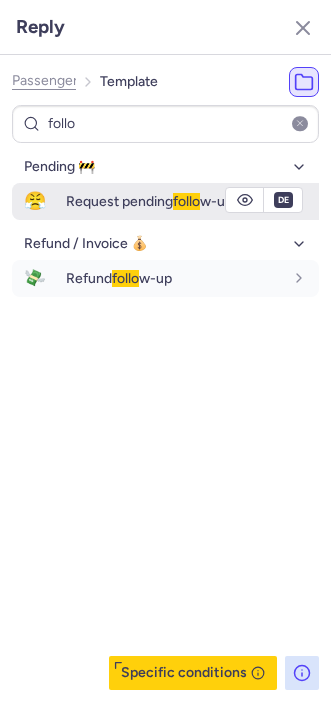 click on "Request pending   follo w-up" at bounding box center [149, 201] 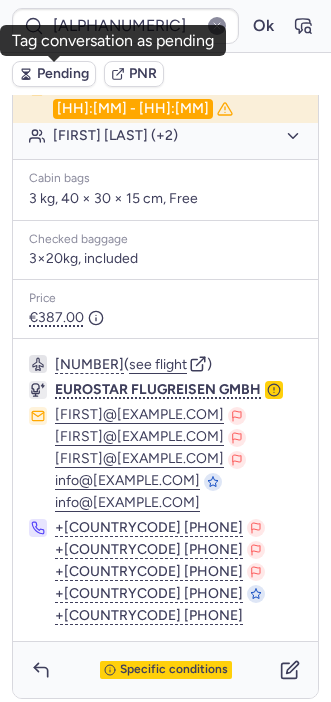 click on "Pending" at bounding box center (63, 74) 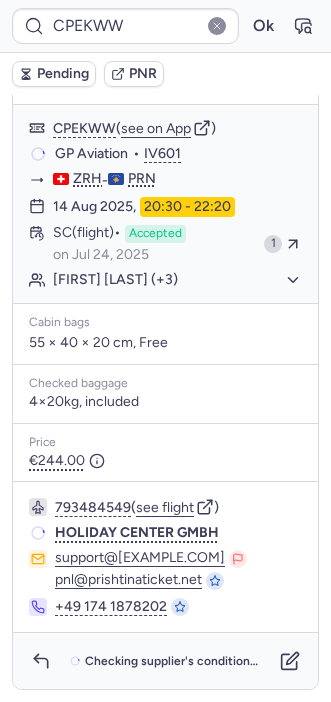 scroll, scrollTop: 284, scrollLeft: 0, axis: vertical 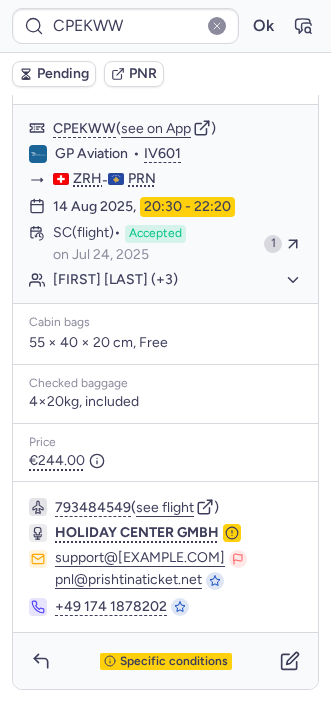 type on "3YK9BY" 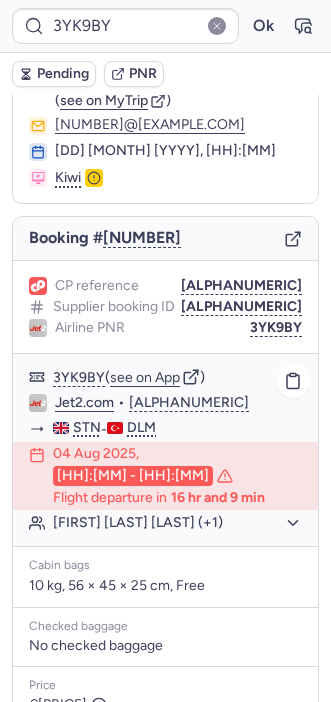scroll, scrollTop: 76, scrollLeft: 0, axis: vertical 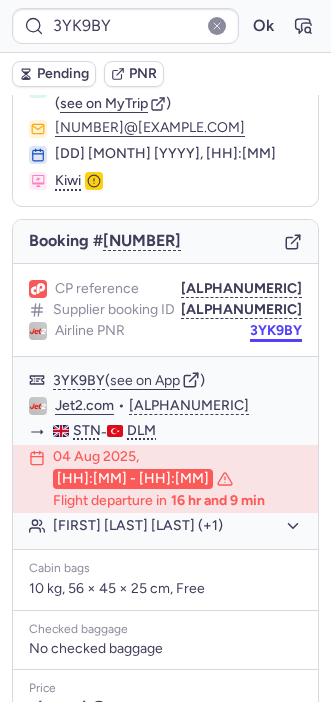 click on "[ALPHANUMERIC] PNR Booker information [FIRST] [LAST] [LAST] ( see on MyTrip ) [NUMBER]@[EXAMPLE.COM] Kiwi Booking # [NUMBER] CP reference [ALPHANUMERIC] Supplier booking ID [ALPHANUMERIC] Airline PNR [ALPHANUMERIC] [ALPHANUMERIC] ( see on App ) Jet2.com • [ALPHANUMERIC] STN - DLM [DD] [MONTH] [YYYY], [HH]:[MM] - [HH]:[MM] Flight departure in [NUMBER] hr and [NUMBER] min [FIRST] [LAST] [LAST] (+1) Cabin bags [NUMBER] kg, [NUMBER] × [NUMBER] × [NUMBER] cm, Free Checked baggage No checked baggage Price €[PRICE] [NUMBER] ( see flight ) DIDA TRAVEL flightcs@[EXAMPLE.COM] +[COUNTRYCODE] [PHONE] Specific conditions" at bounding box center (165, 0) 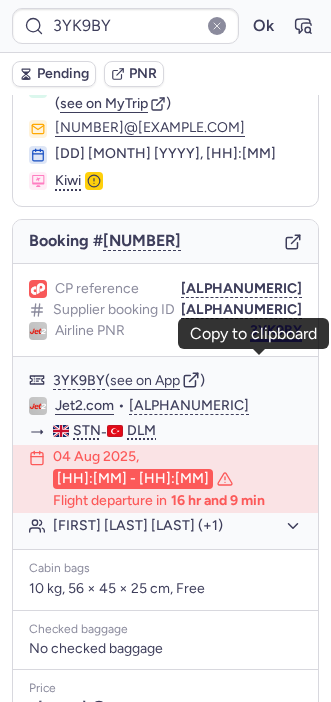 click on "3YK9BY" at bounding box center [276, 331] 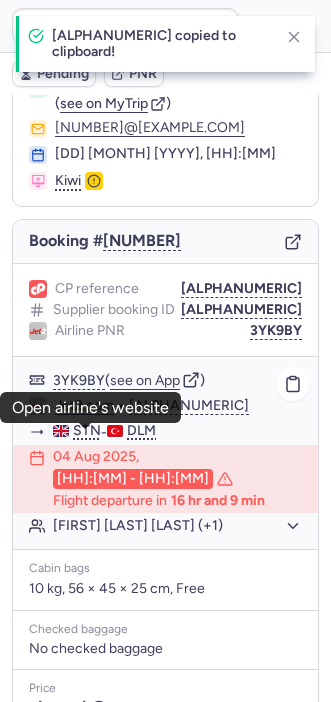click on "Jet2.com" 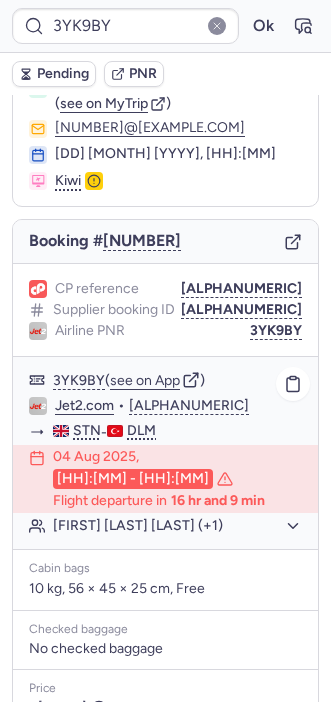click on "[FIRST] [LAST] [LAST] (+1)" 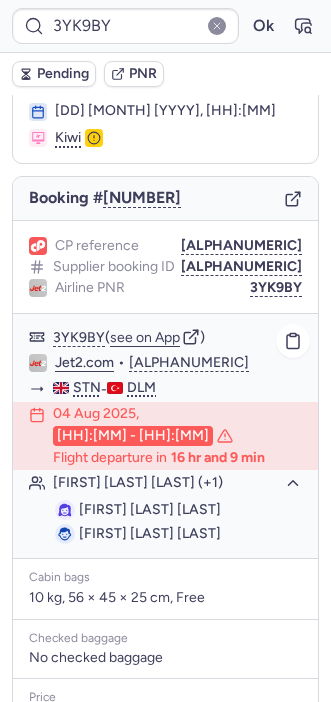 scroll, scrollTop: 124, scrollLeft: 0, axis: vertical 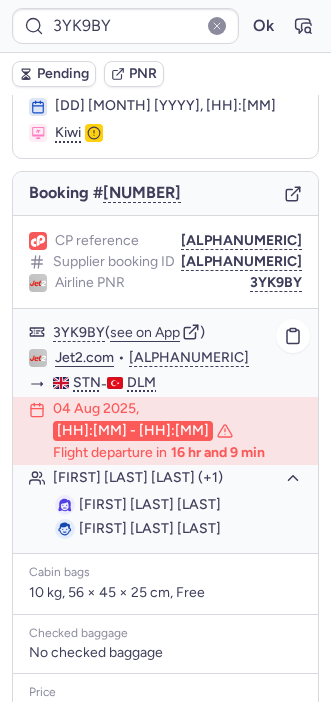 drag, startPoint x: 196, startPoint y: 526, endPoint x: 197, endPoint y: 541, distance: 15.033297 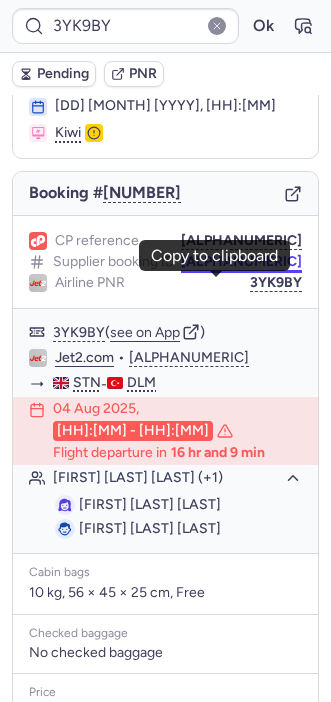 click on "[ALPHANUMERIC]" at bounding box center (241, 262) 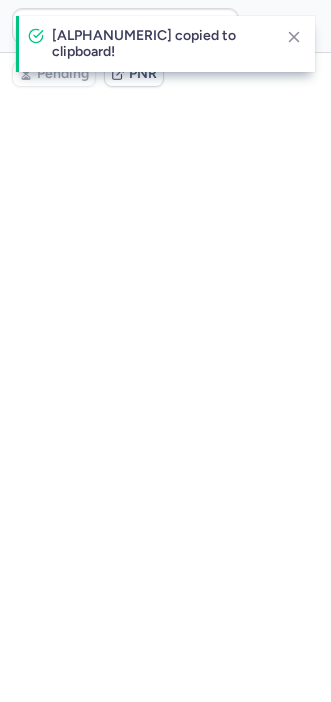 scroll, scrollTop: 0, scrollLeft: 0, axis: both 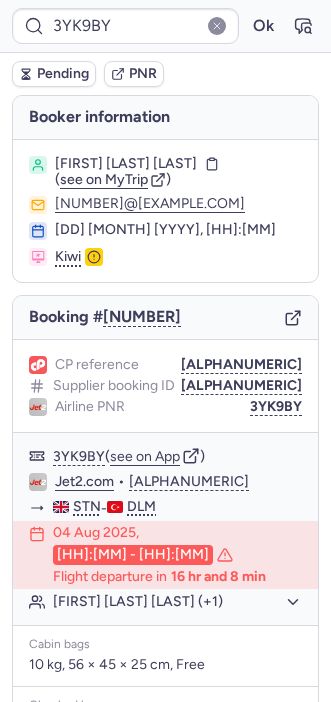 type on "[ALPHANUMERIC]" 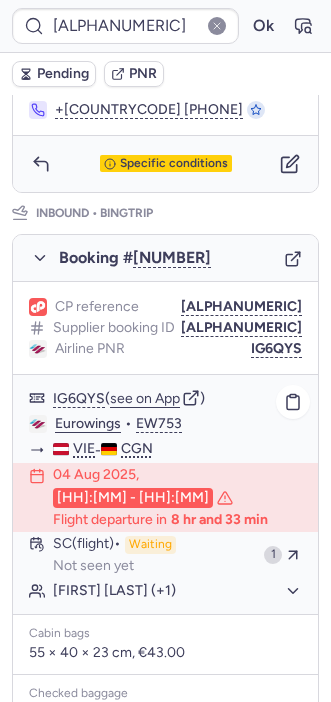 scroll, scrollTop: 889, scrollLeft: 0, axis: vertical 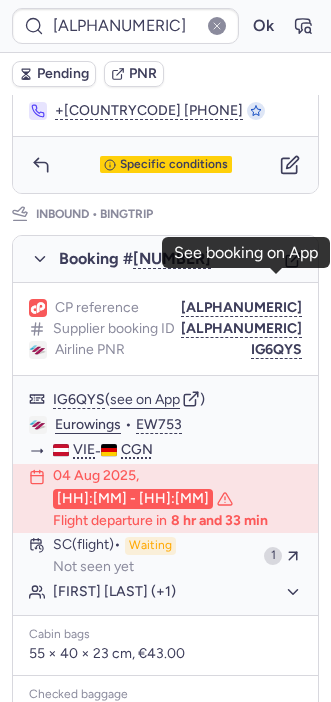 click 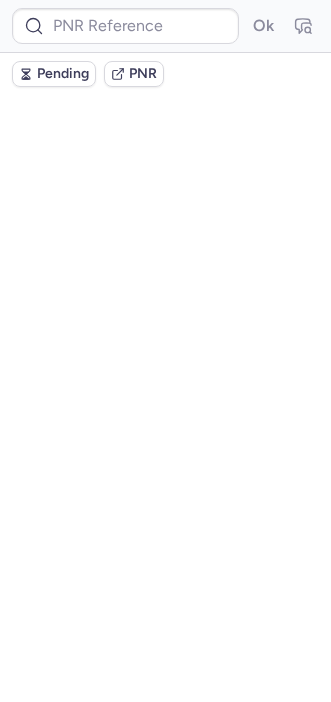 scroll, scrollTop: 0, scrollLeft: 0, axis: both 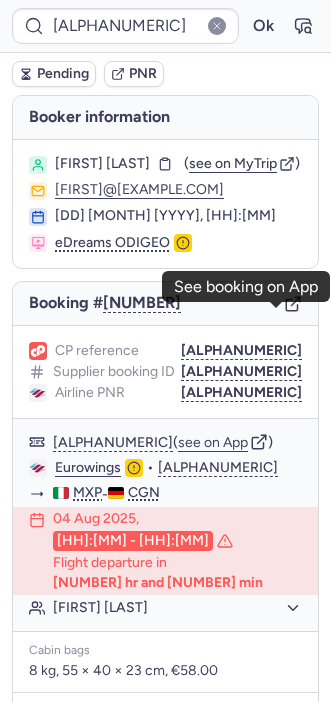 click 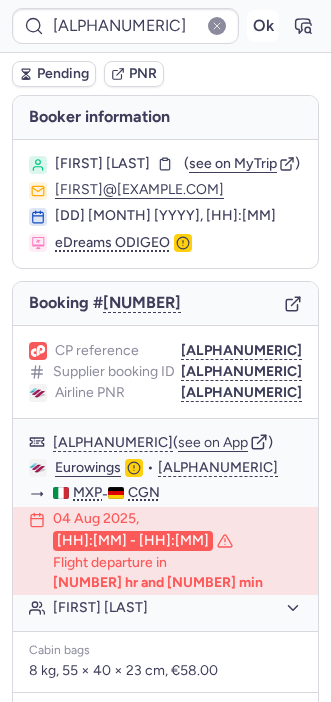 click on "[ALPHANUMERIC] PNR Booker information [FIRST] [LAST] ( see on MyTrip ) [EMAIL] [DD] [MONTH] [YYYY], [HH]:[MM] eDreams ODIGEO Booking # [NUMBER] CP reference [ALPHANUMERIC] Supplier booking ID [ALPHANUMERIC] Airline PNR [ALPHANUMERIC] [ALPHANUMERIC] ( see on App ) Eurowings • [ALPHANUMERIC] MXP - CGN [DD] [MONTH] [YYYY], [HH]:[MM] - [HH]:[MM] Flight departure in [NUMBER] hr and [NUMBER] min [FIRST] [LAST] Cabin bags [NUMBER] kg, [NUMBER] × [NUMBER] × [NUMBER] cm, €[PRICE] Checked baggage No checked baggage Price €[PRICE] [NUMBER] ( see flight ) DIDA TRAVEL flightcs@[EXAMPLE.COM] +[COUNTRYCODE] [PHONE] Specific conditions" at bounding box center [165, 0] 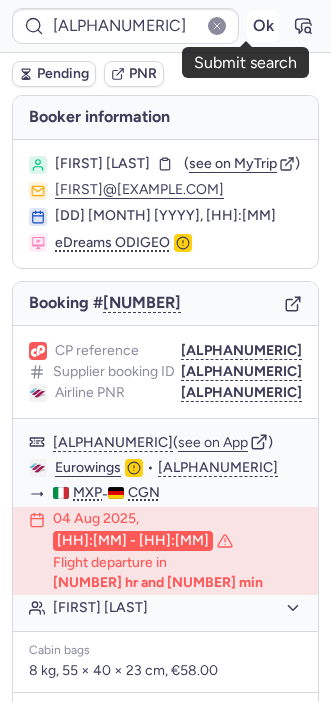 click on "Ok" at bounding box center (263, 26) 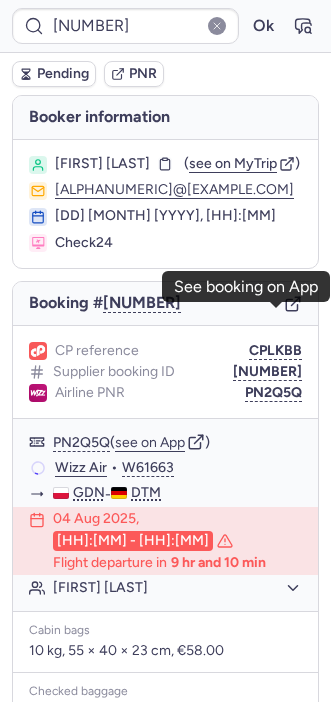 click 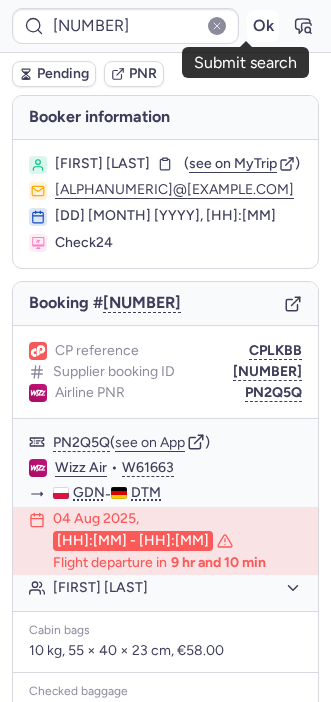 click on "Ok" at bounding box center [263, 26] 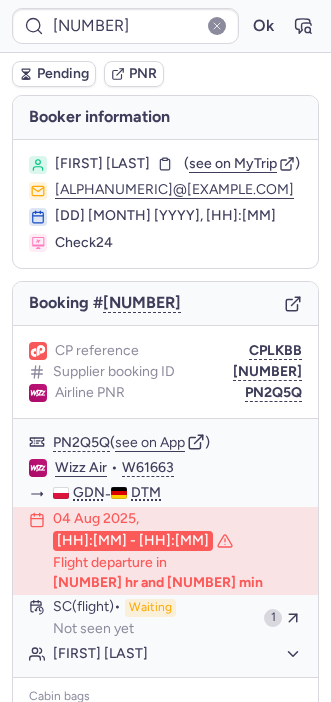 type on "CPB9JD" 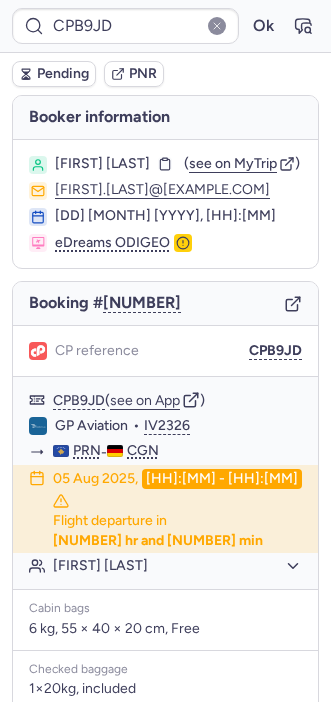 type 